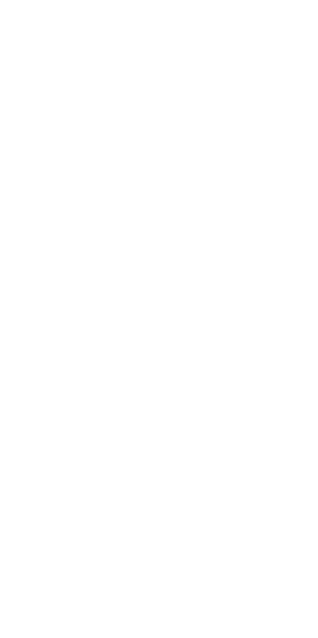 scroll, scrollTop: 0, scrollLeft: 0, axis: both 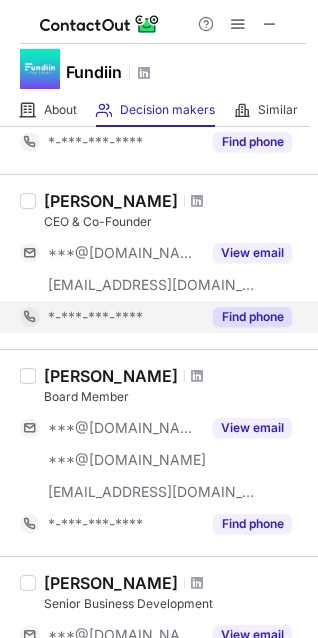 click on "Find phone" at bounding box center [252, 317] 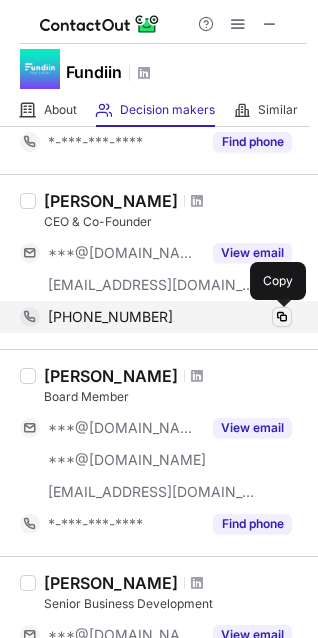 click at bounding box center (282, 317) 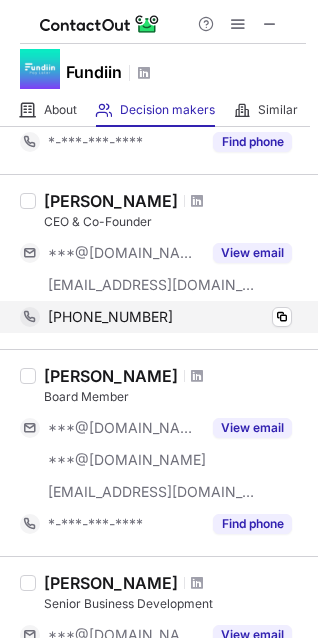 type 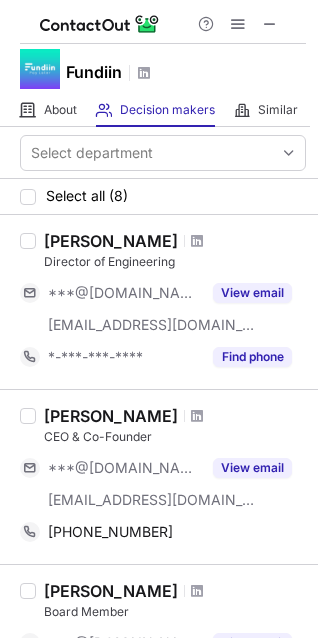 scroll, scrollTop: 100, scrollLeft: 0, axis: vertical 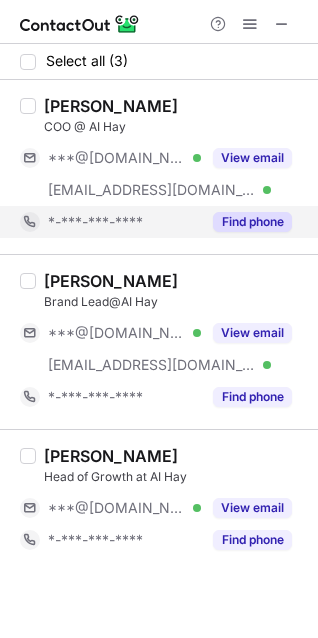 click on "Find phone" at bounding box center [252, 222] 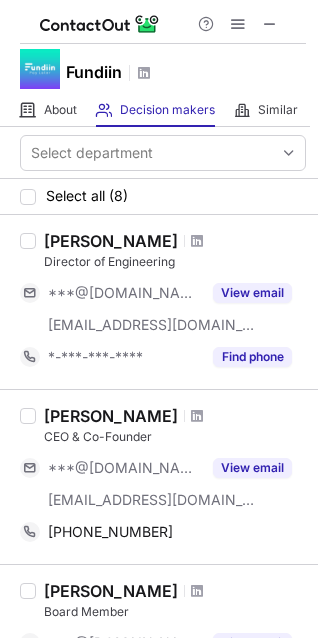 scroll, scrollTop: 100, scrollLeft: 0, axis: vertical 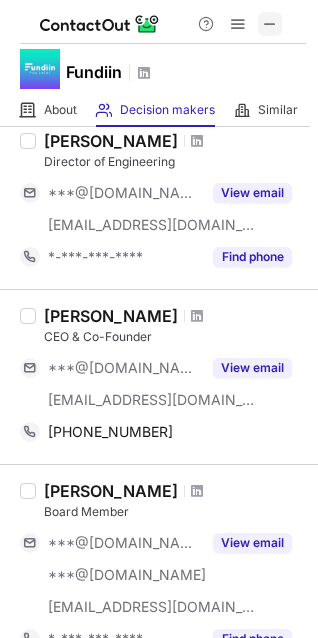 click at bounding box center [270, 24] 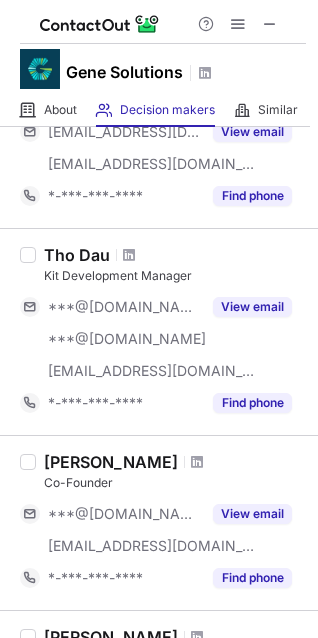 scroll, scrollTop: 0, scrollLeft: 0, axis: both 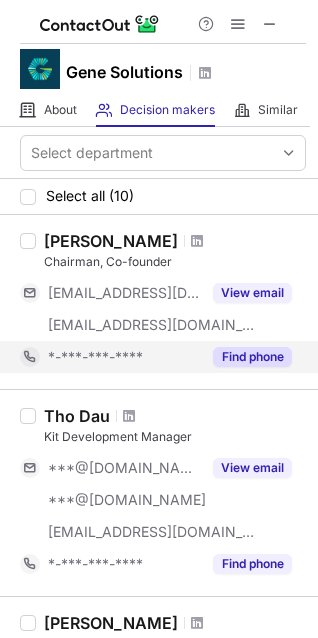 click on "Find phone" at bounding box center [252, 357] 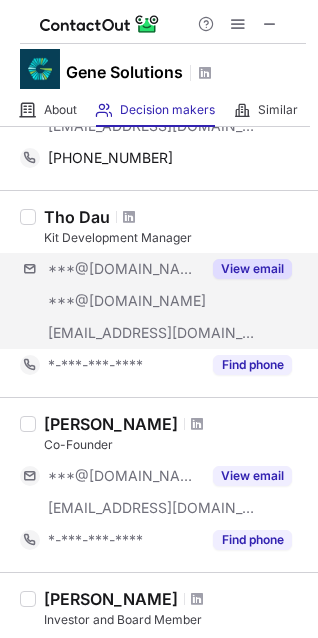 scroll, scrollTop: 200, scrollLeft: 0, axis: vertical 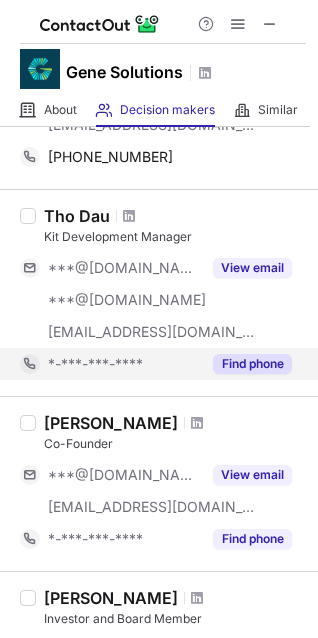 click on "Find phone" at bounding box center (252, 364) 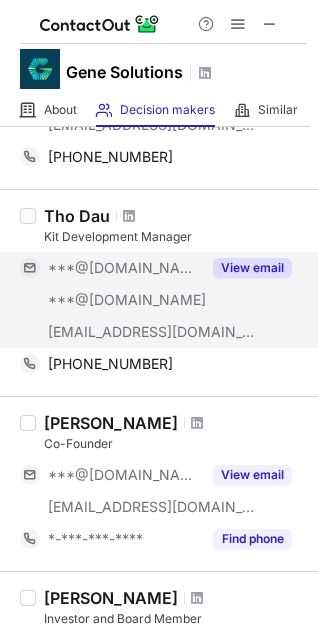 scroll, scrollTop: 300, scrollLeft: 0, axis: vertical 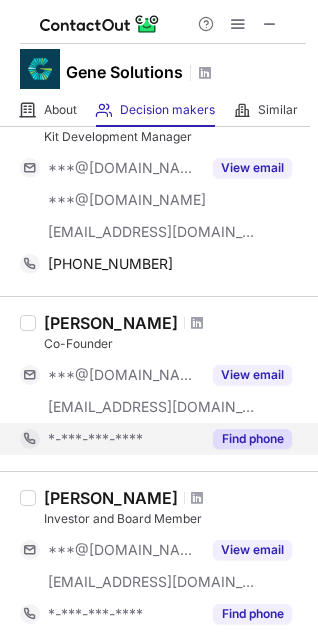 click on "Find phone" at bounding box center [252, 439] 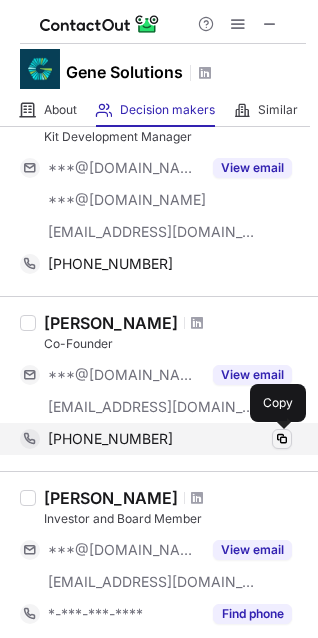 click at bounding box center [282, 439] 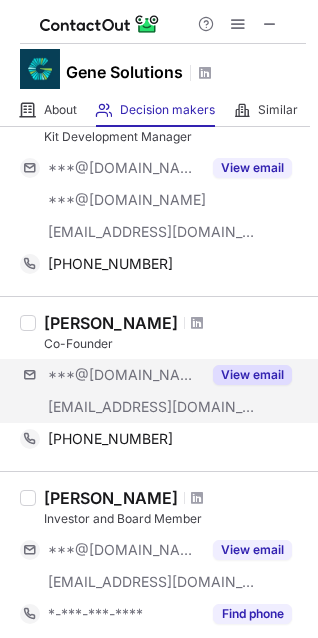type 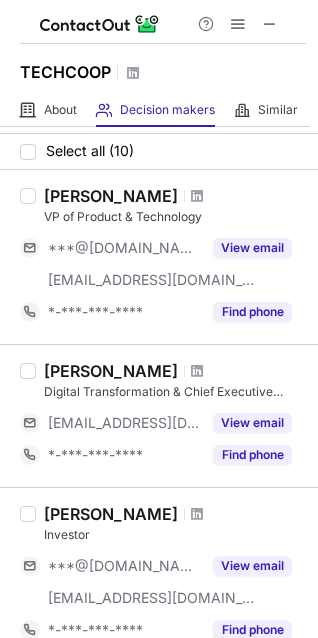 scroll, scrollTop: 0, scrollLeft: 0, axis: both 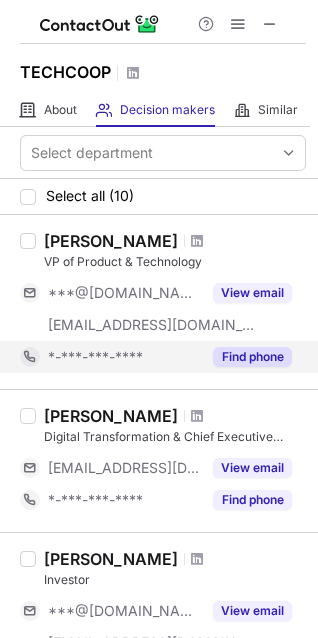 click on "Find phone" at bounding box center (252, 357) 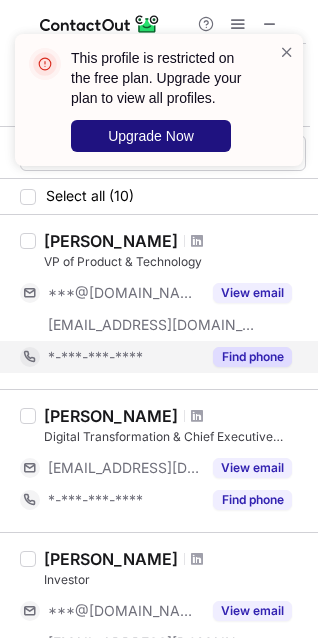 click on "Upgrade Now" at bounding box center [151, 136] 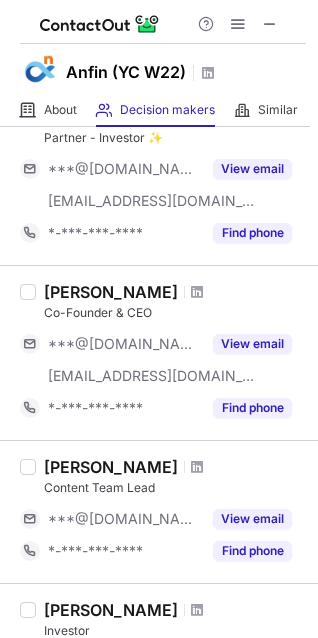 scroll, scrollTop: 300, scrollLeft: 0, axis: vertical 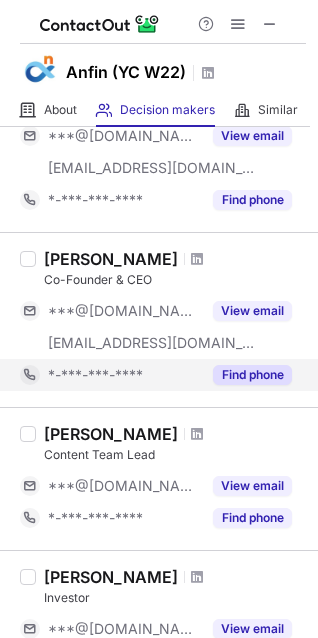 click on "Find phone" at bounding box center (252, 375) 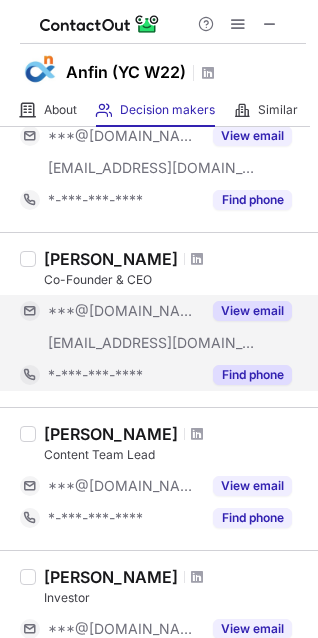 click on "View email" at bounding box center (252, 311) 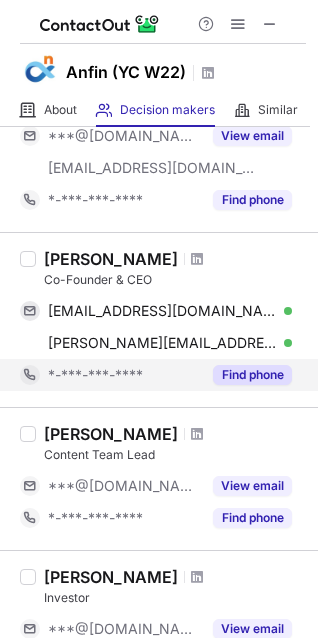click on "Find phone" at bounding box center [252, 375] 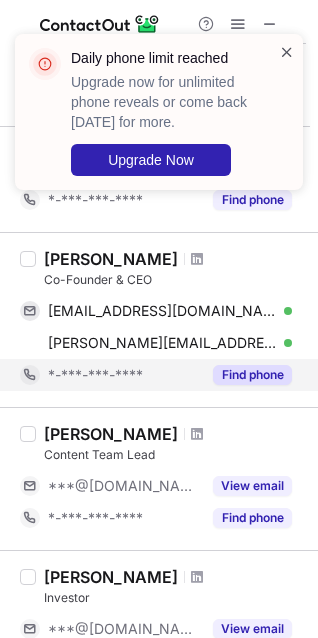 click at bounding box center (287, 52) 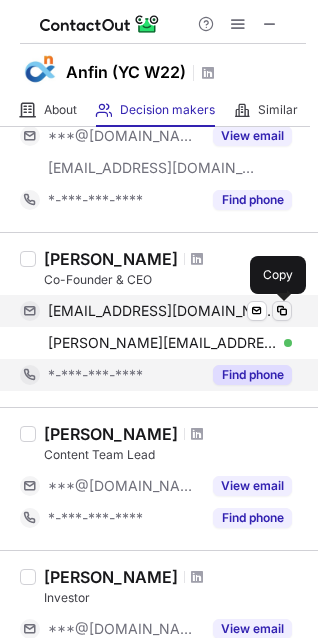 click at bounding box center [282, 311] 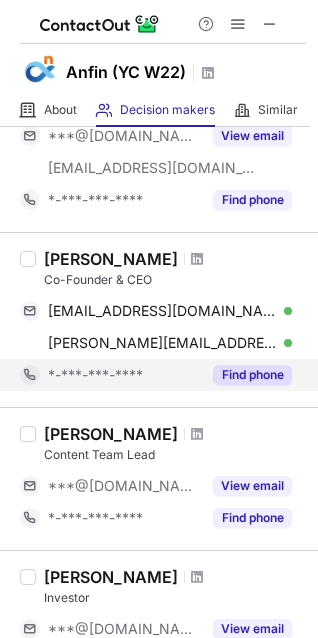 type 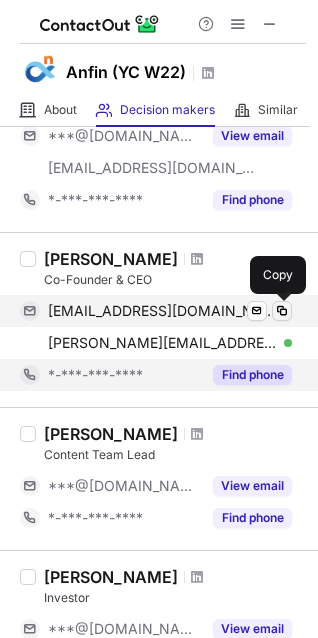 click at bounding box center [282, 311] 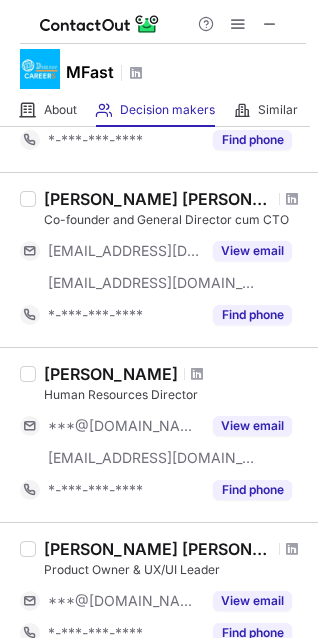 scroll, scrollTop: 600, scrollLeft: 0, axis: vertical 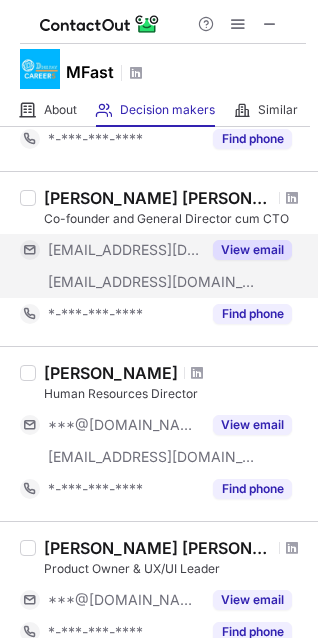 click on "View email" at bounding box center [252, 250] 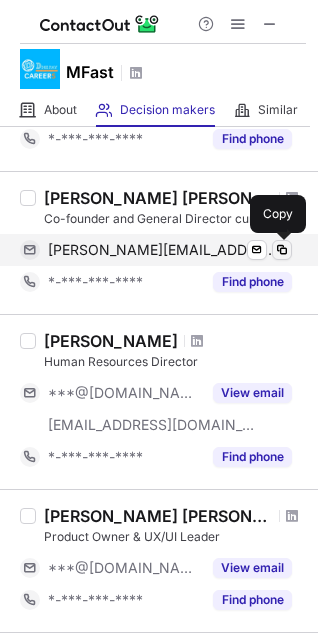 click at bounding box center [282, 250] 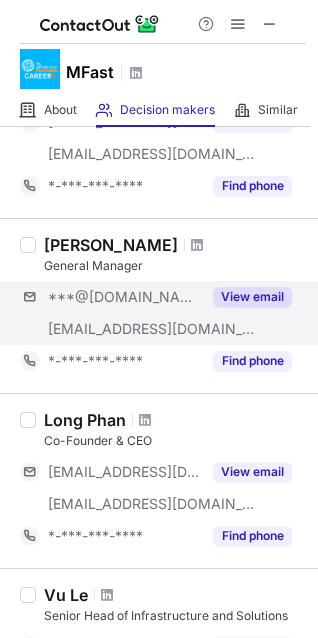 scroll, scrollTop: 1200, scrollLeft: 0, axis: vertical 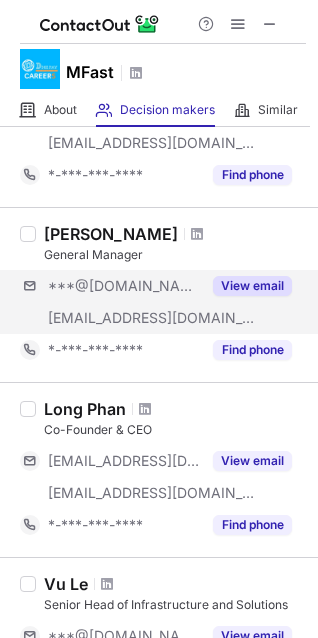 type 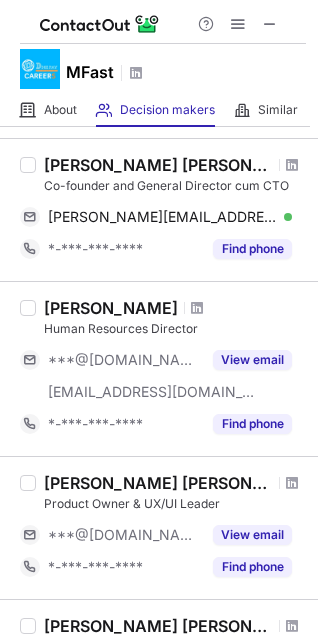 scroll, scrollTop: 533, scrollLeft: 0, axis: vertical 